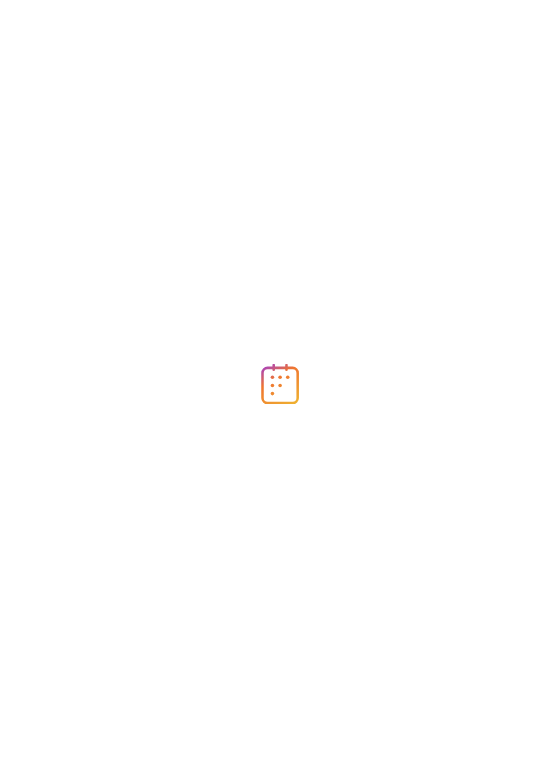 scroll, scrollTop: 0, scrollLeft: 0, axis: both 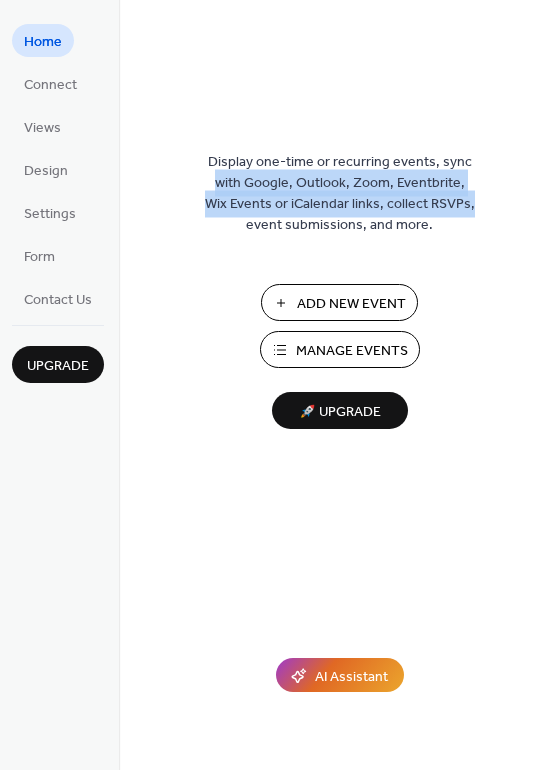 drag, startPoint x: 554, startPoint y: 115, endPoint x: 567, endPoint y: 212, distance: 97.867256 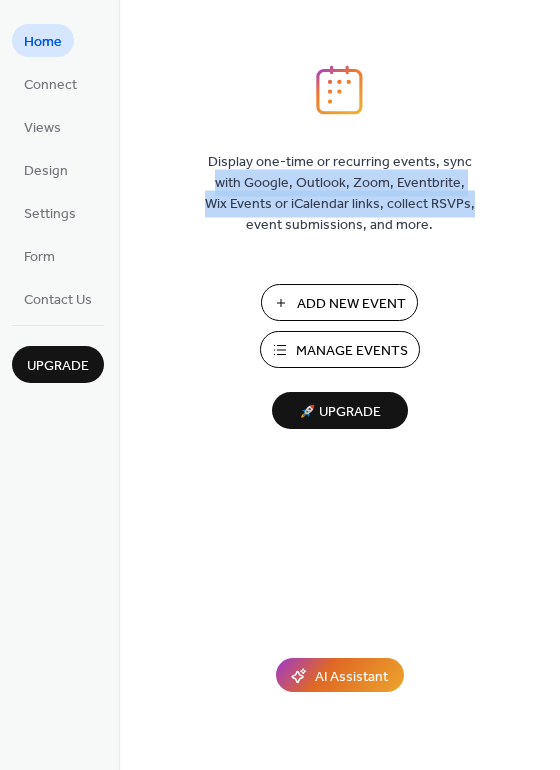 click on "Home Connect Views Design Settings Form Contact Us Upgrade Home Upgrade Display one-time or recurring events, sync with Google, Outlook, Zoom, Eventbrite, Wix Events or iCalendar links, collect RSVPs, event submissions, and more. Add New Event Manage Events 🚀 Upgrade AI Assistant" at bounding box center [280, 385] 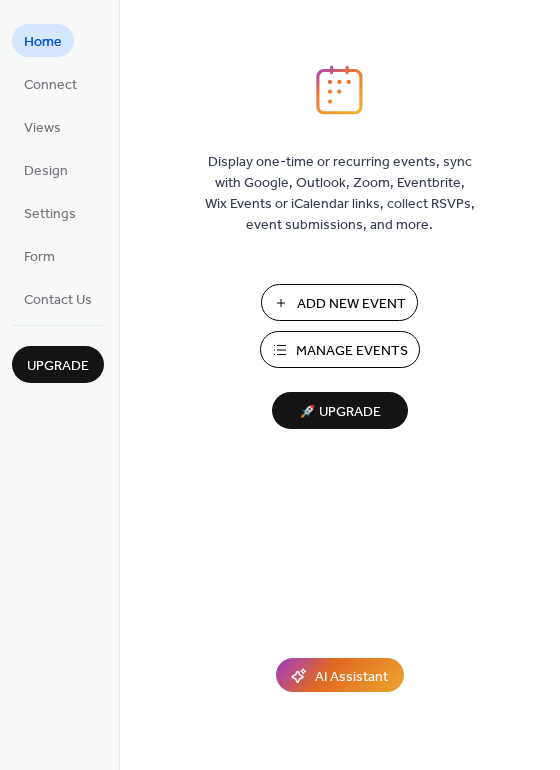 drag, startPoint x: 558, startPoint y: 494, endPoint x: 501, endPoint y: 408, distance: 103.17461 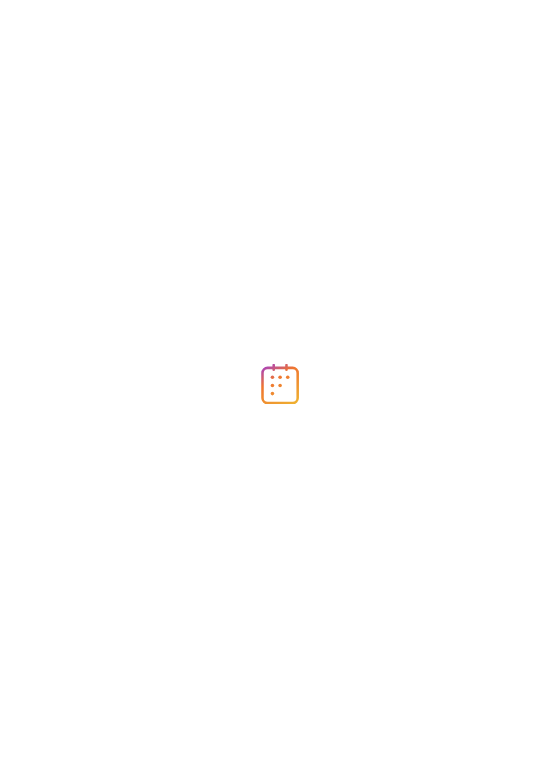 scroll, scrollTop: 0, scrollLeft: 0, axis: both 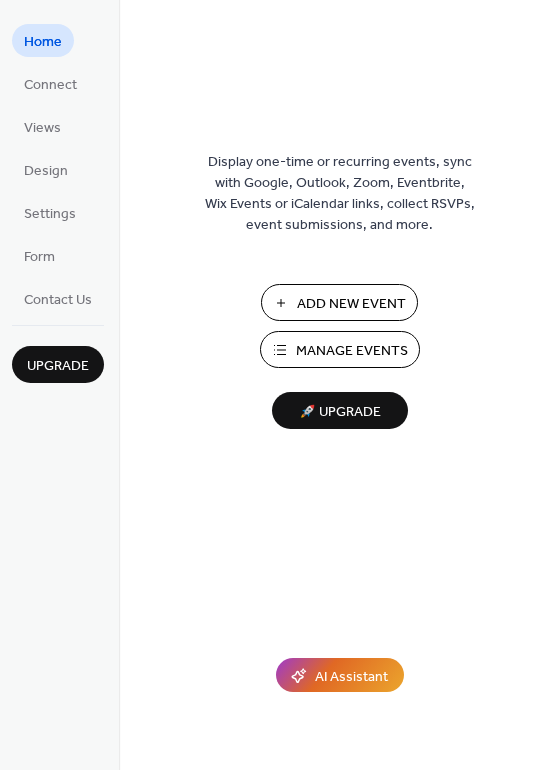 drag, startPoint x: 551, startPoint y: 58, endPoint x: 553, endPoint y: 88, distance: 30.066593 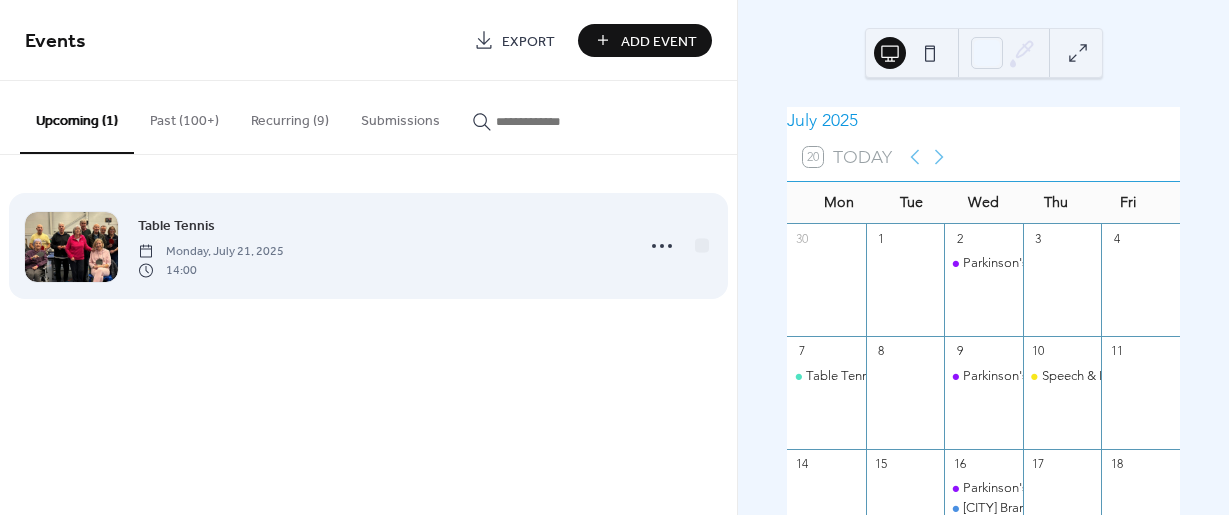 scroll, scrollTop: 0, scrollLeft: 0, axis: both 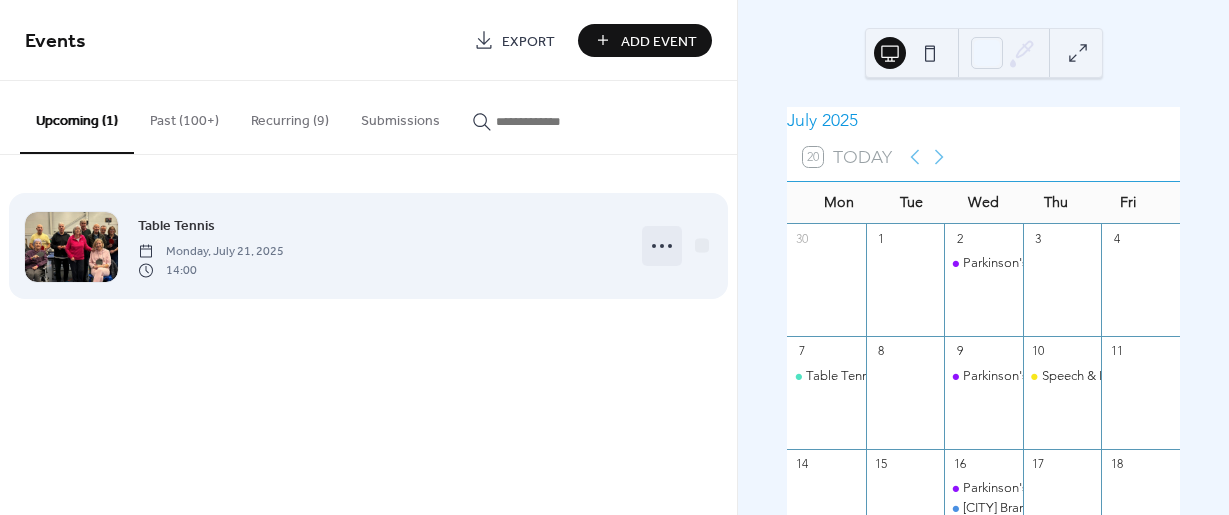 click 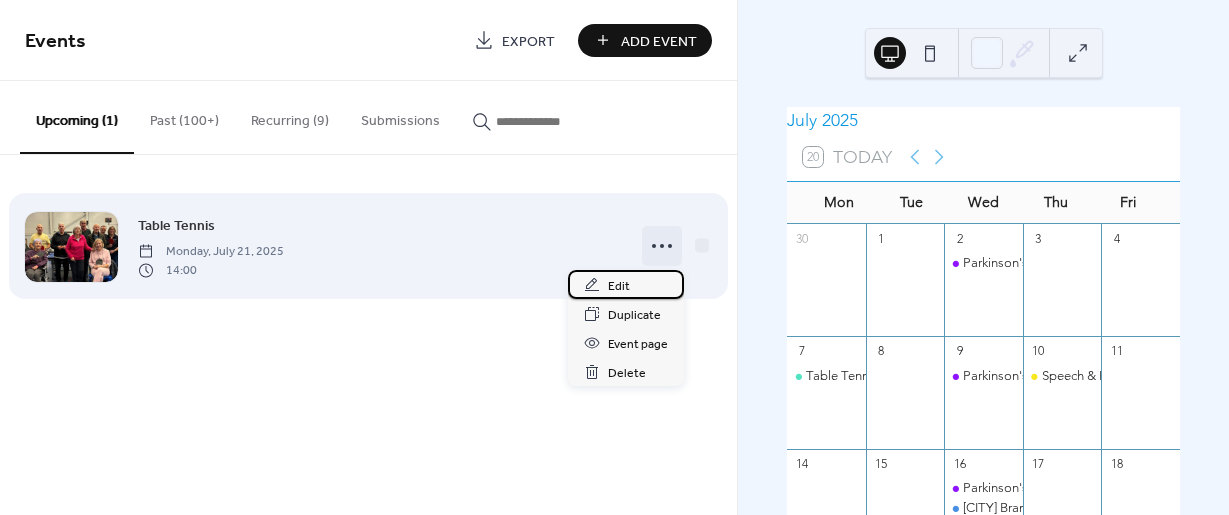 click on "Edit" at bounding box center (619, 286) 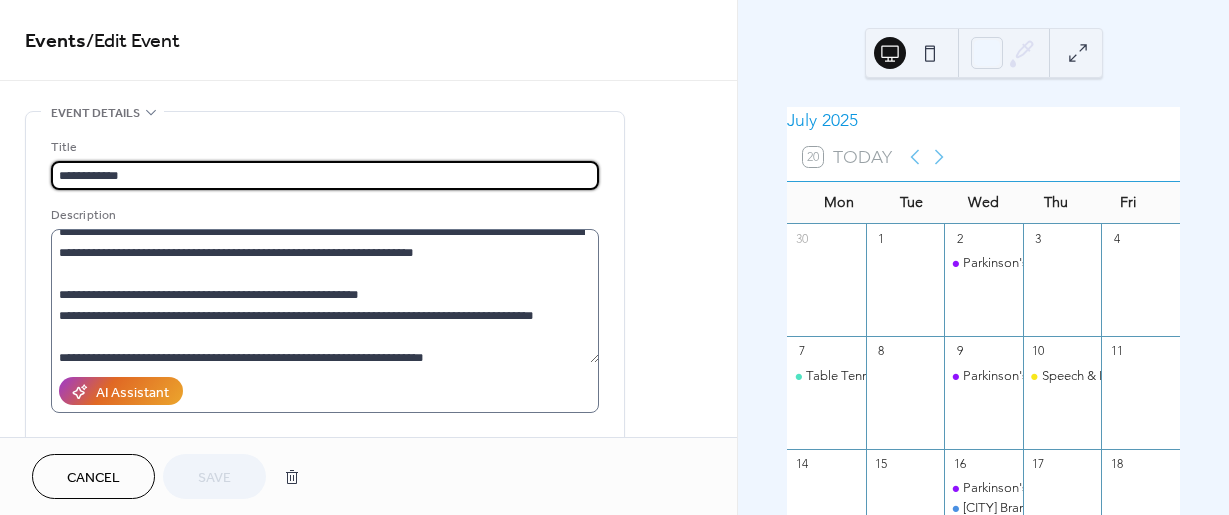 scroll, scrollTop: 126, scrollLeft: 0, axis: vertical 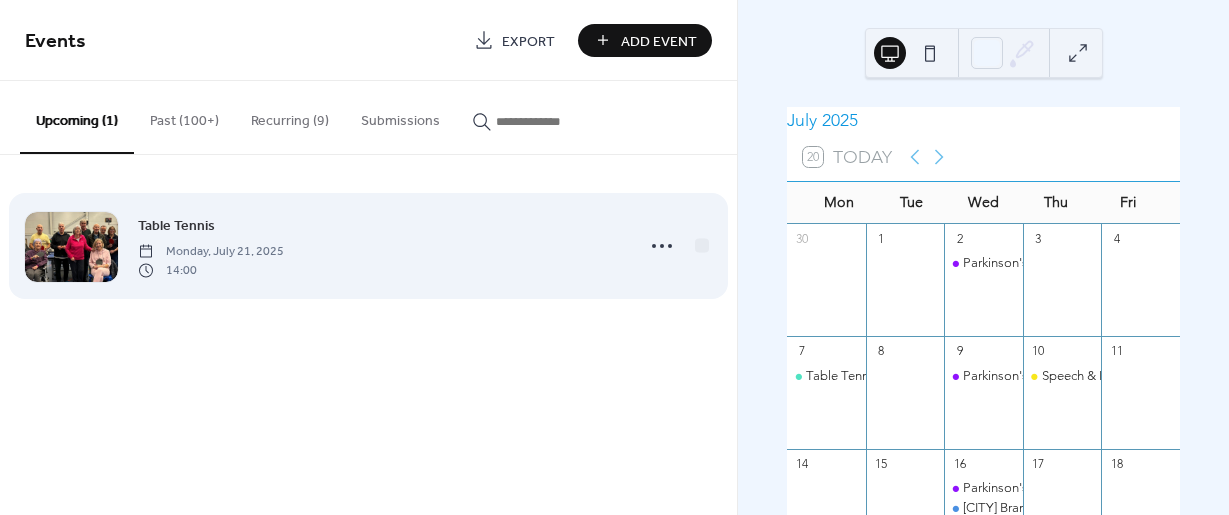 click 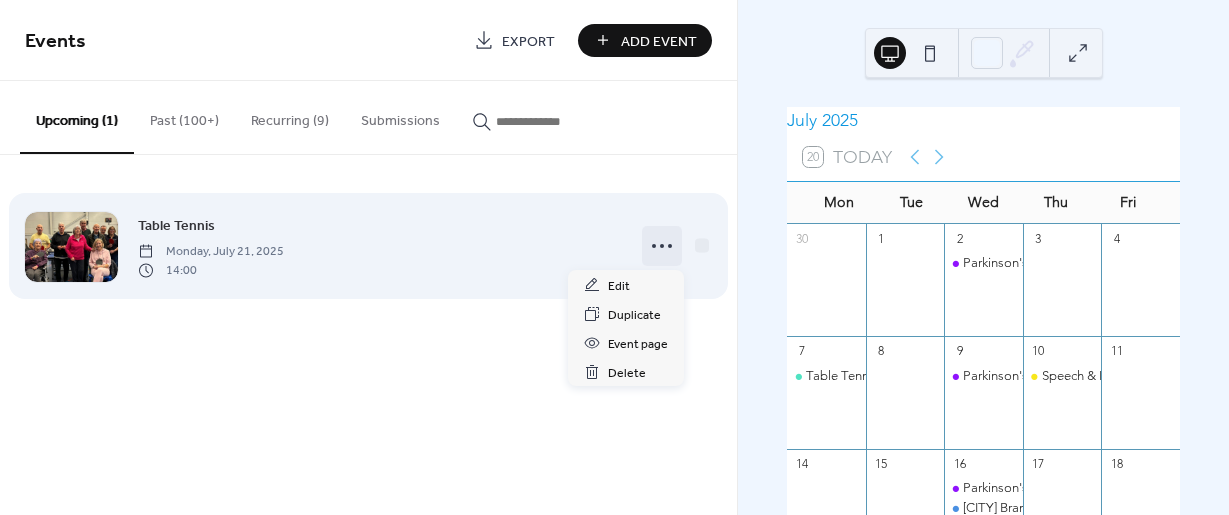 click 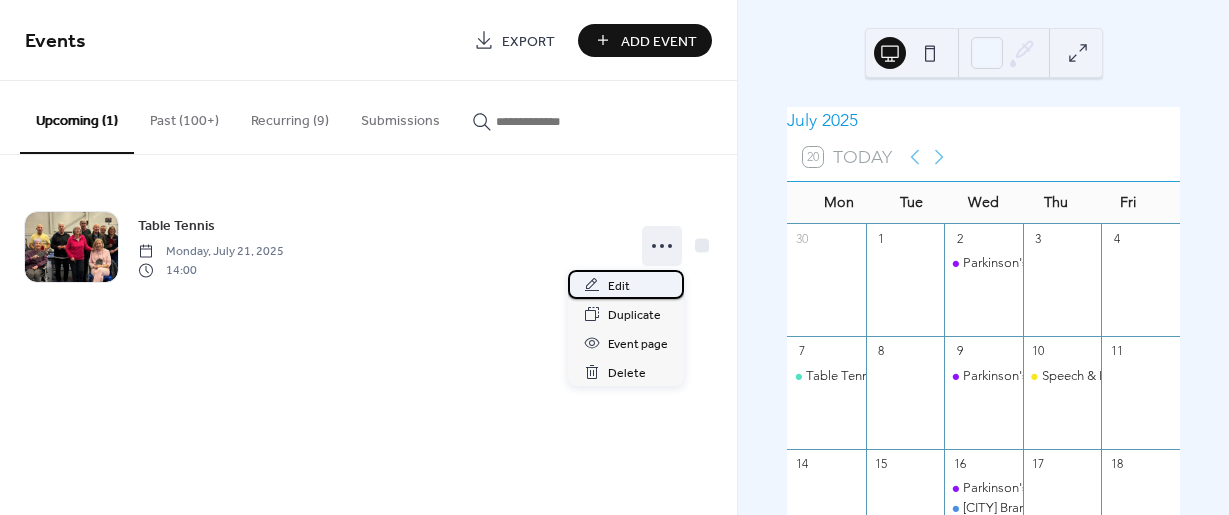 click on "Edit" at bounding box center (619, 286) 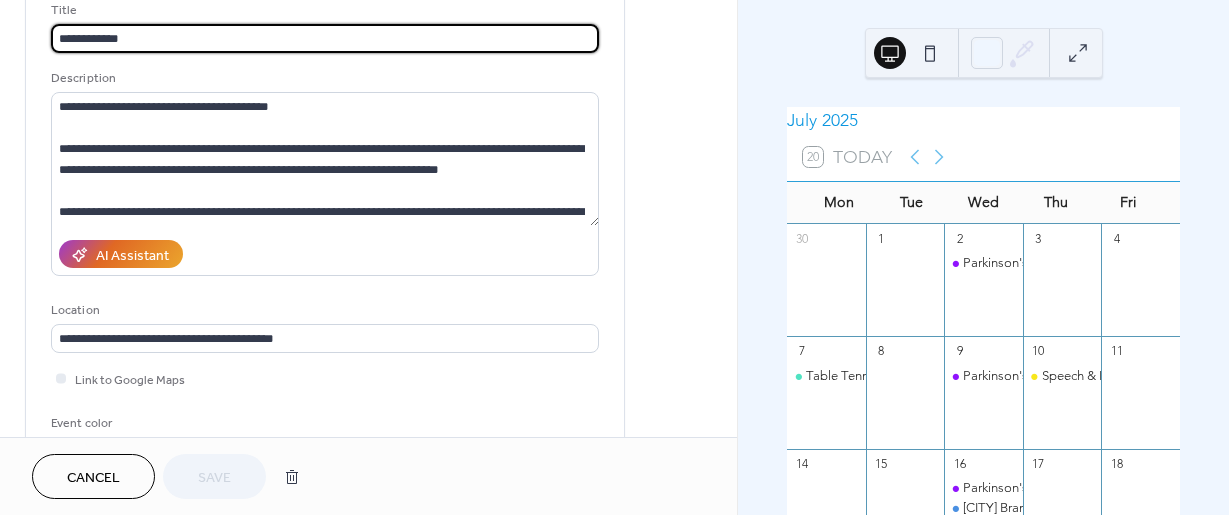 scroll, scrollTop: 183, scrollLeft: 0, axis: vertical 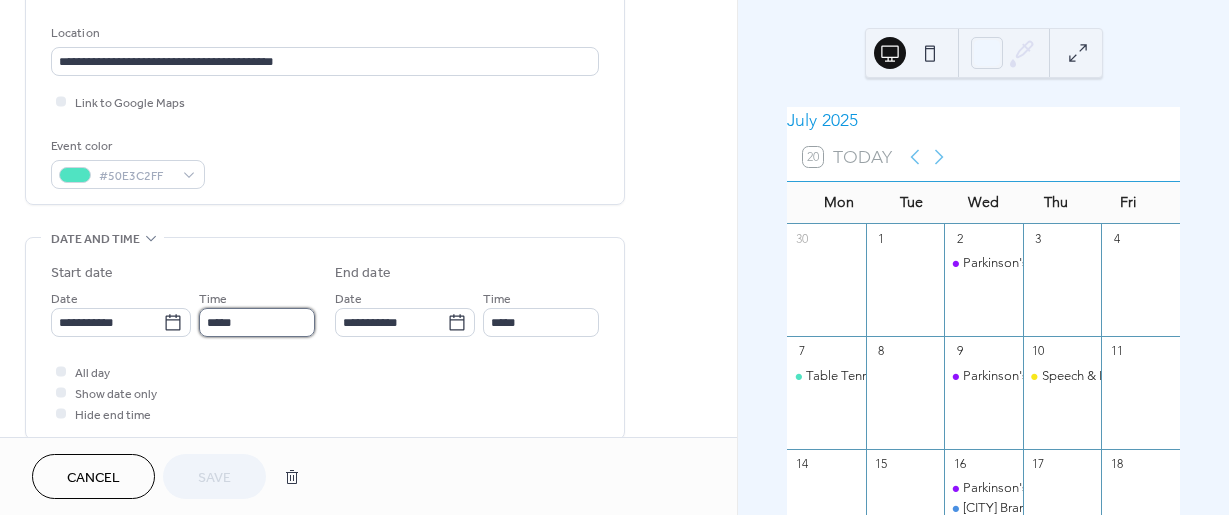 click on "*****" at bounding box center [257, 322] 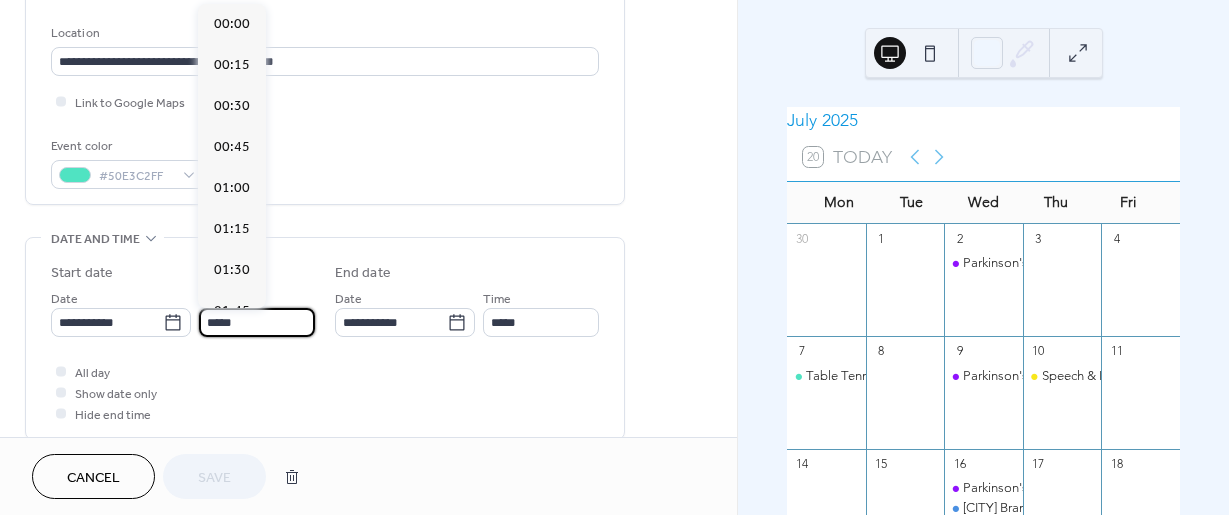 scroll, scrollTop: 2296, scrollLeft: 0, axis: vertical 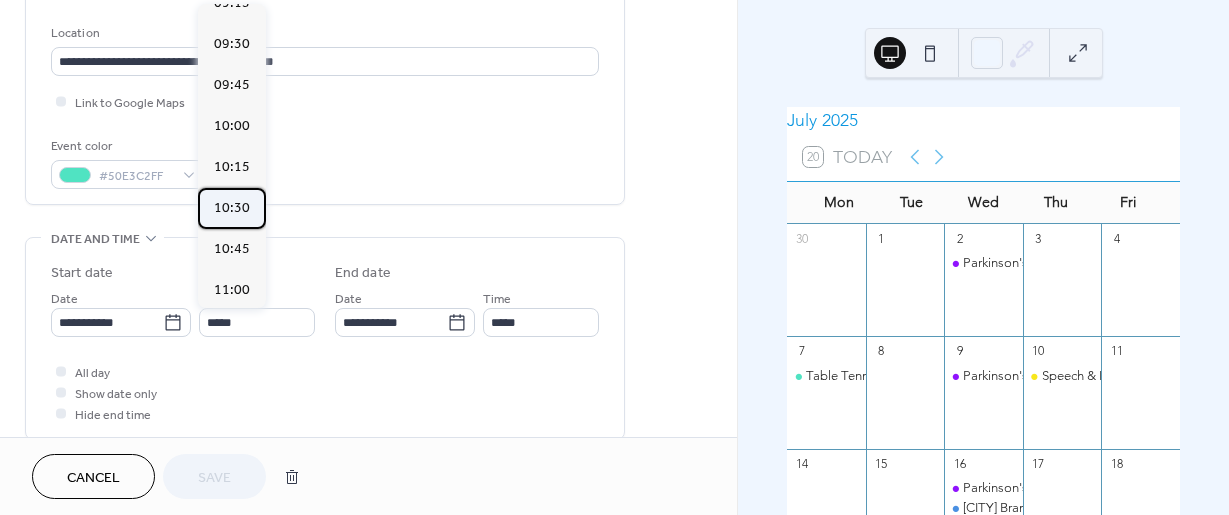 click on "10:30" at bounding box center (232, 208) 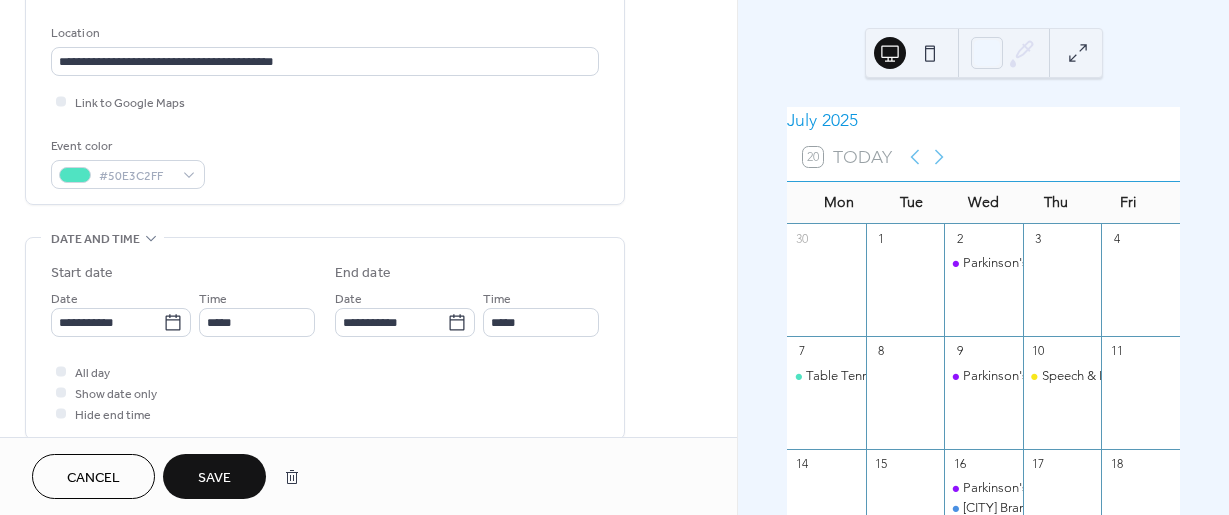 type on "*****" 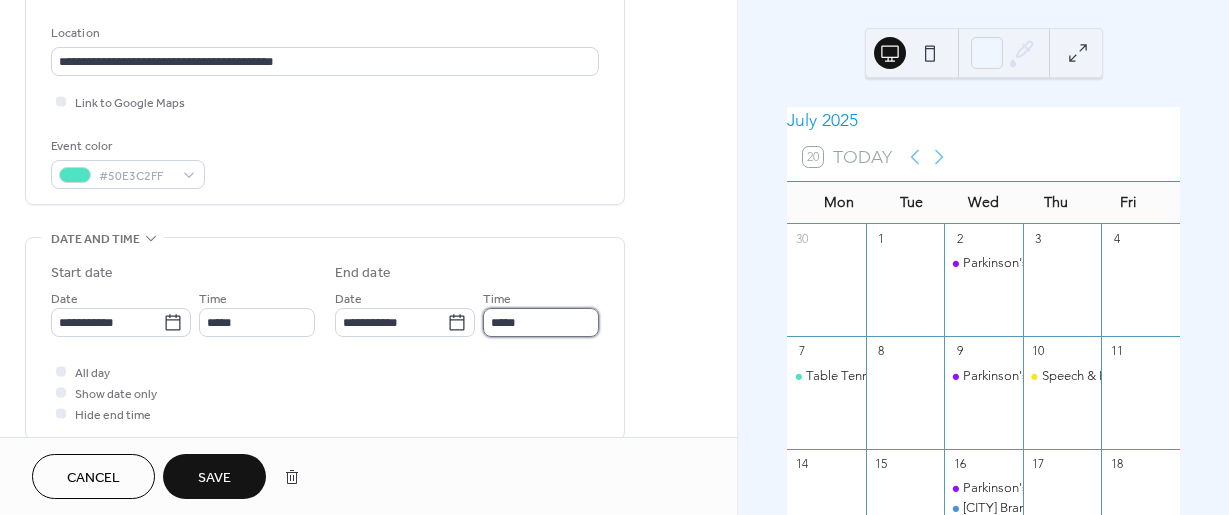 click on "*****" at bounding box center [541, 322] 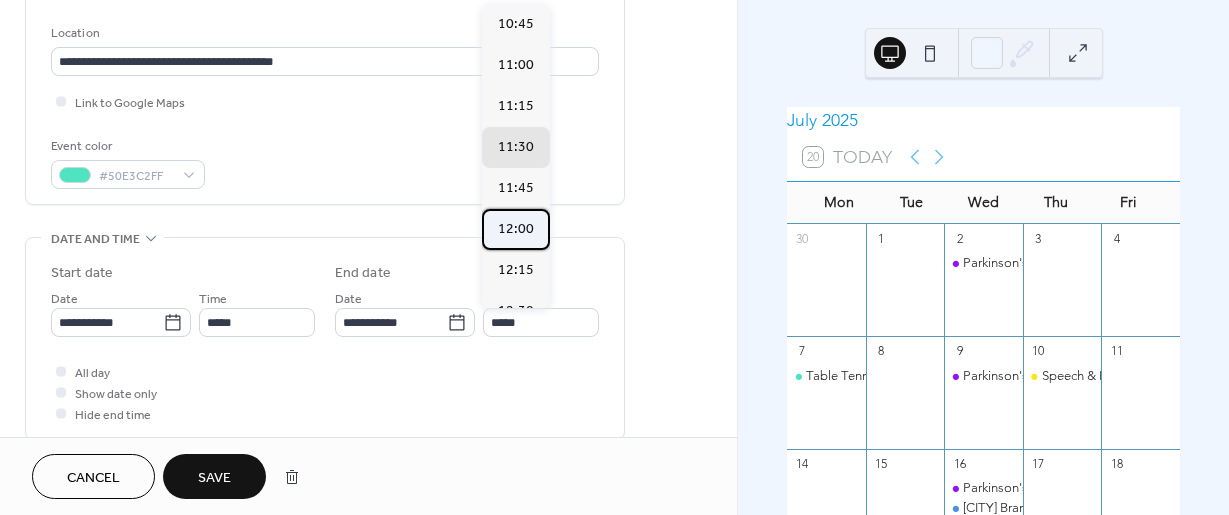 click on "12:00" at bounding box center [516, 229] 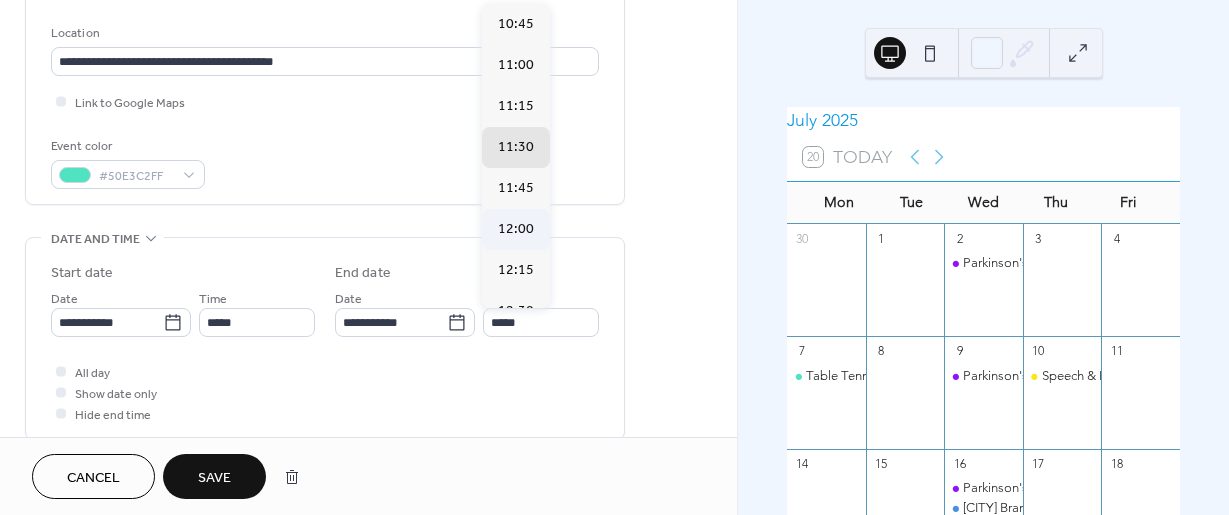 type on "*****" 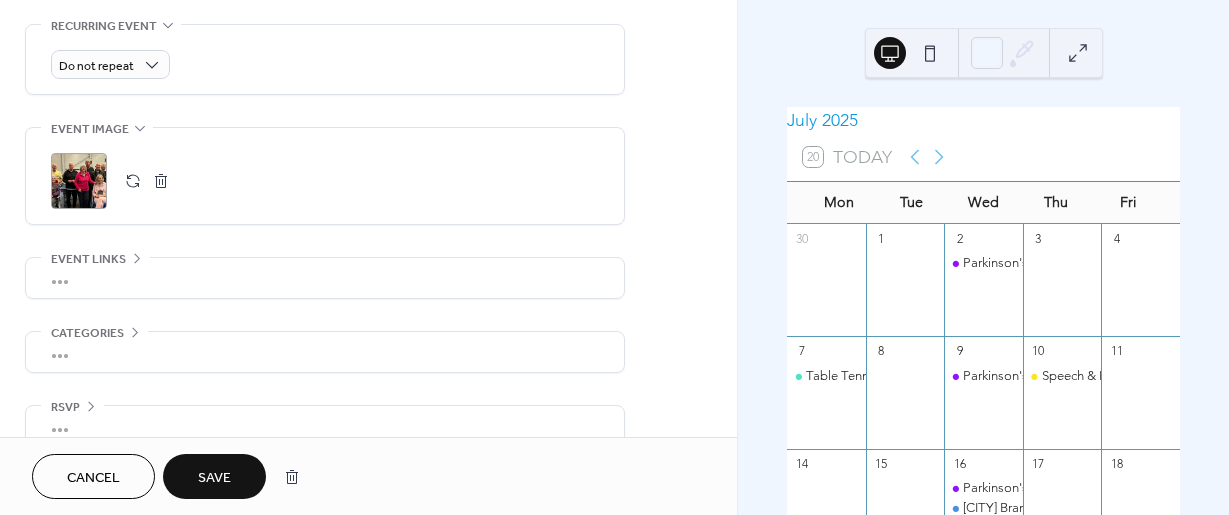 scroll, scrollTop: 892, scrollLeft: 0, axis: vertical 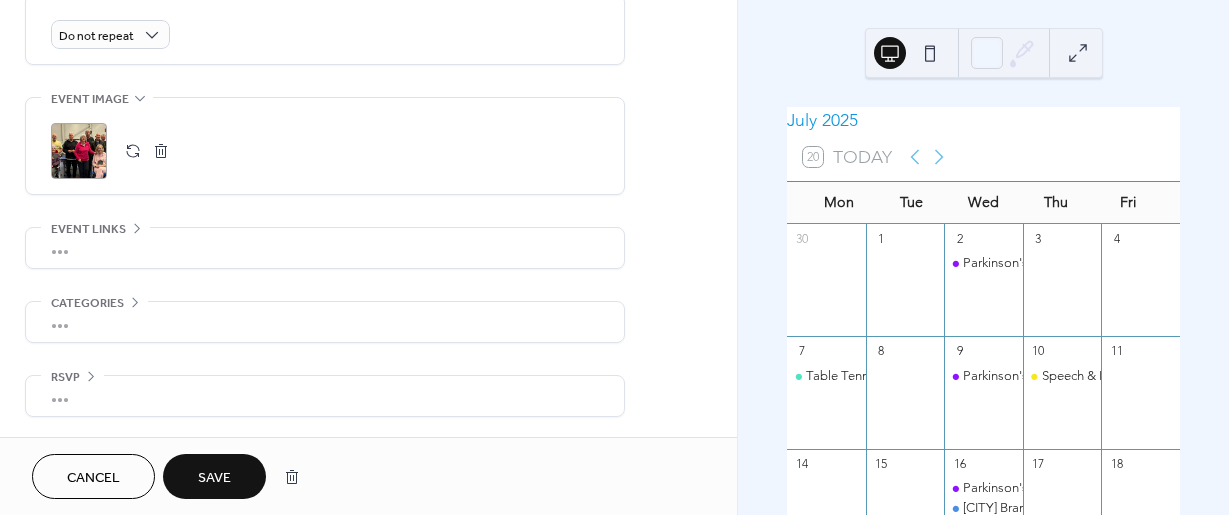 click on "Save" at bounding box center (214, 478) 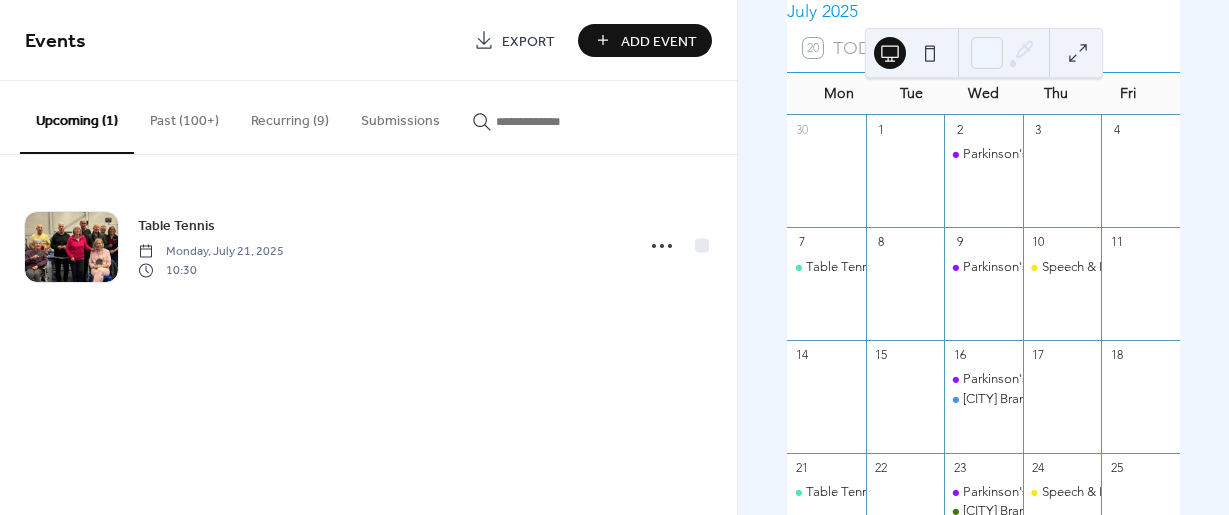 scroll, scrollTop: 0, scrollLeft: 0, axis: both 